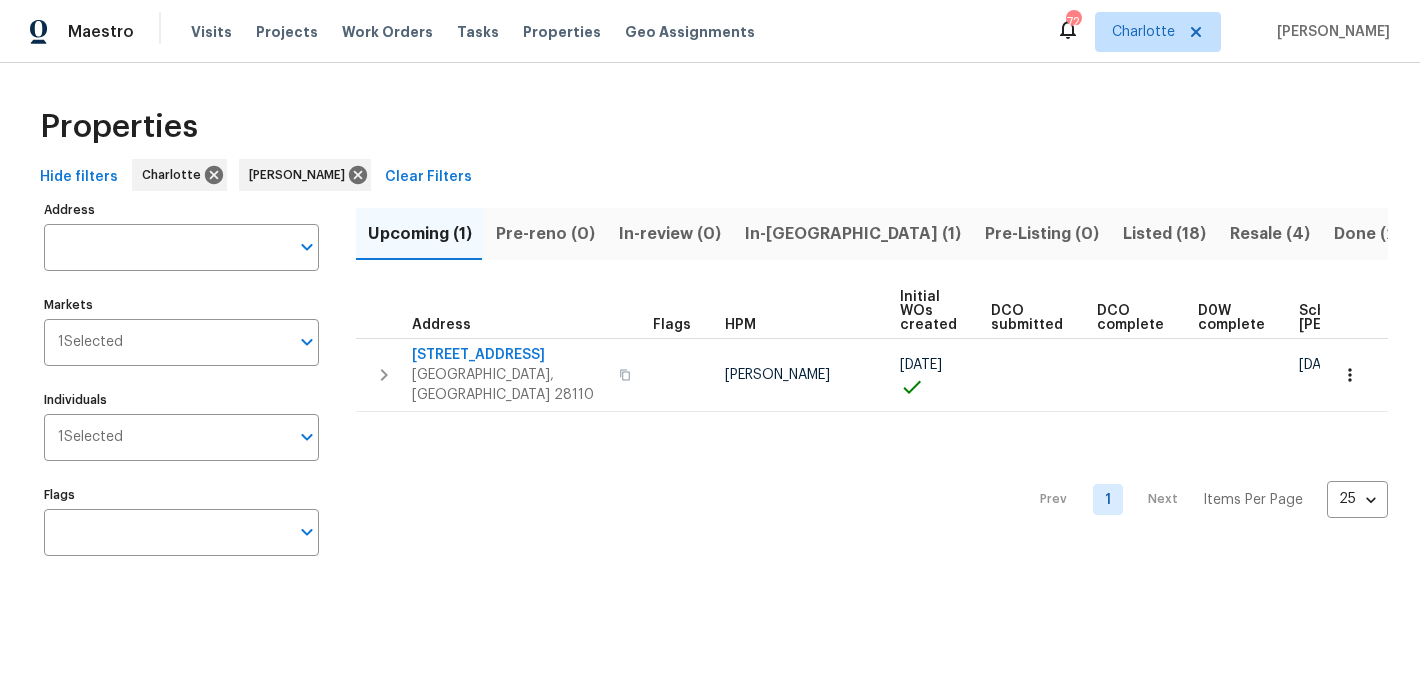 scroll, scrollTop: 0, scrollLeft: 0, axis: both 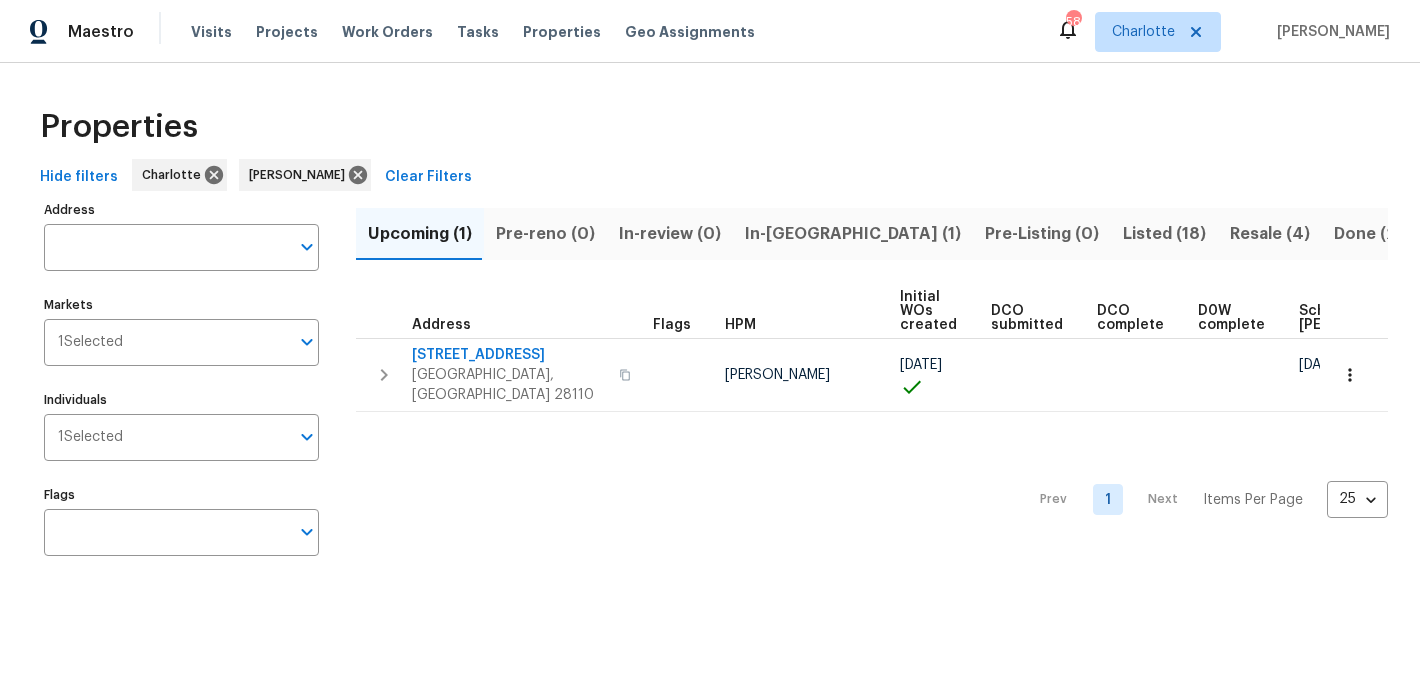 click on "Resale (4)" at bounding box center (1270, 234) 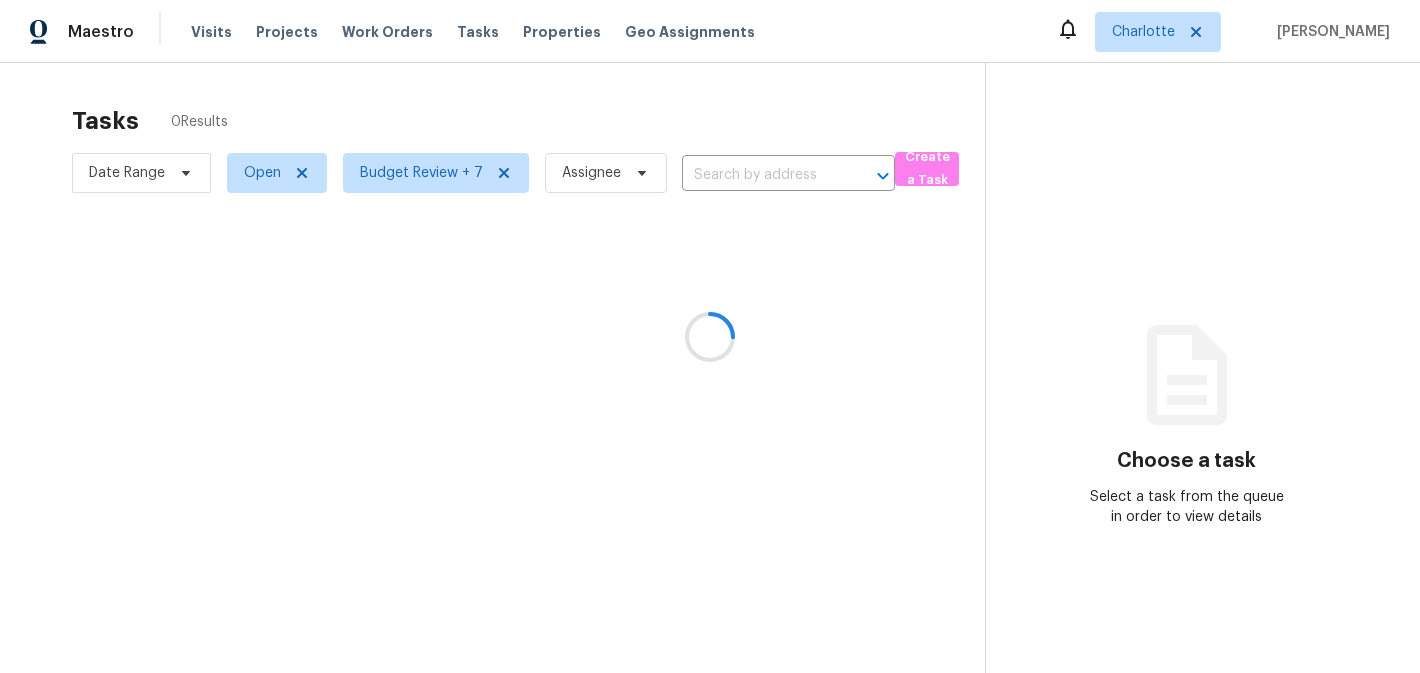 scroll, scrollTop: 0, scrollLeft: 0, axis: both 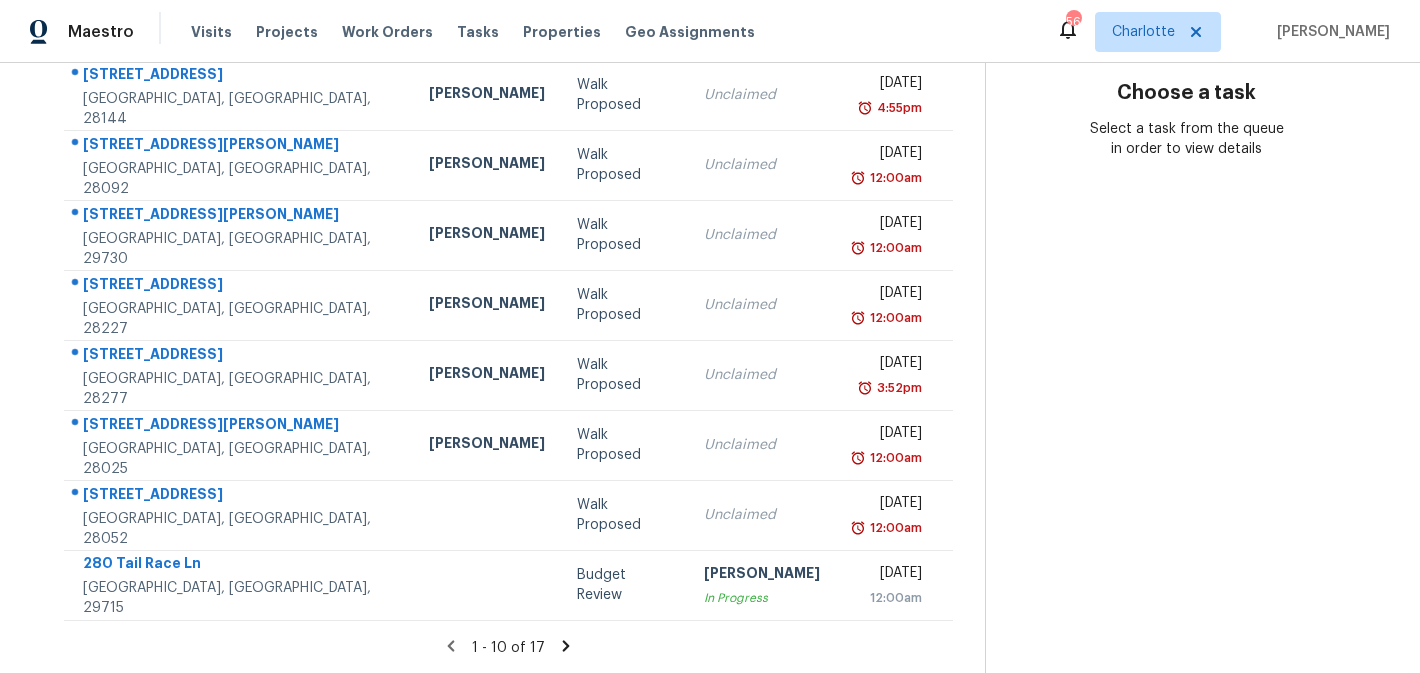 click 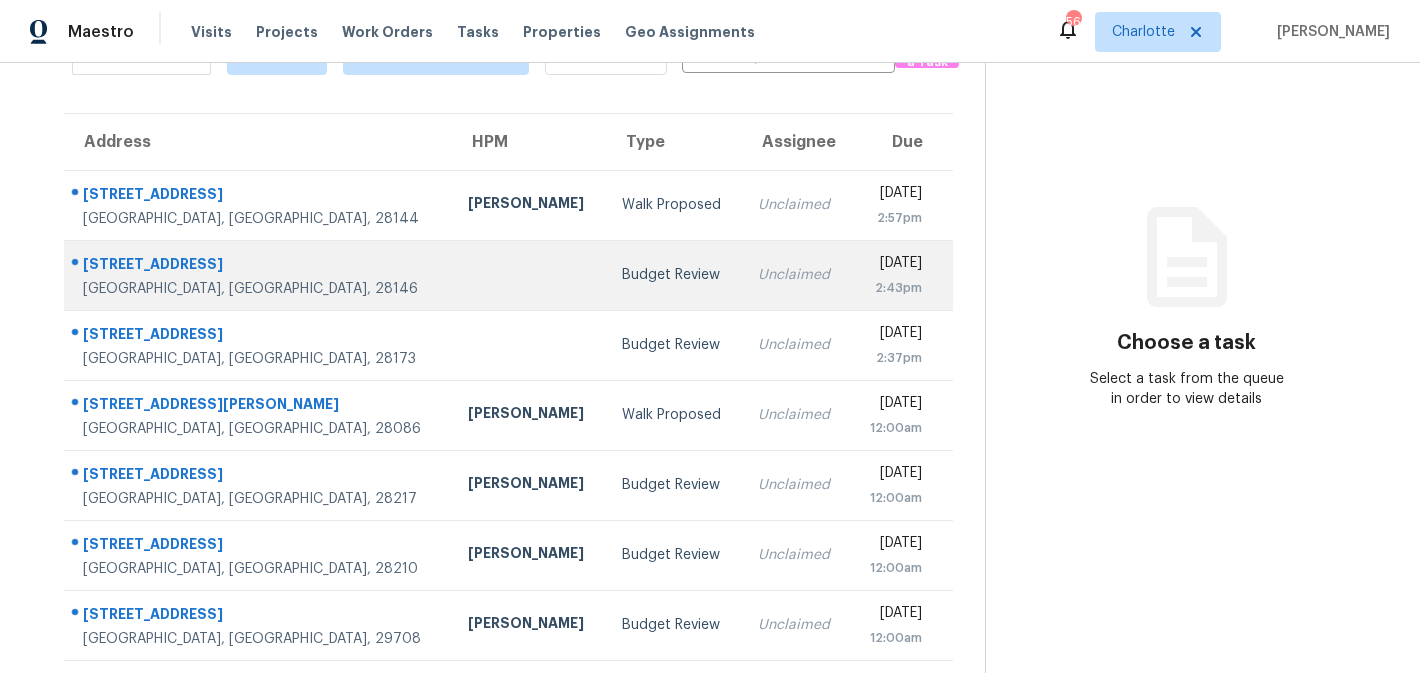 scroll, scrollTop: 158, scrollLeft: 0, axis: vertical 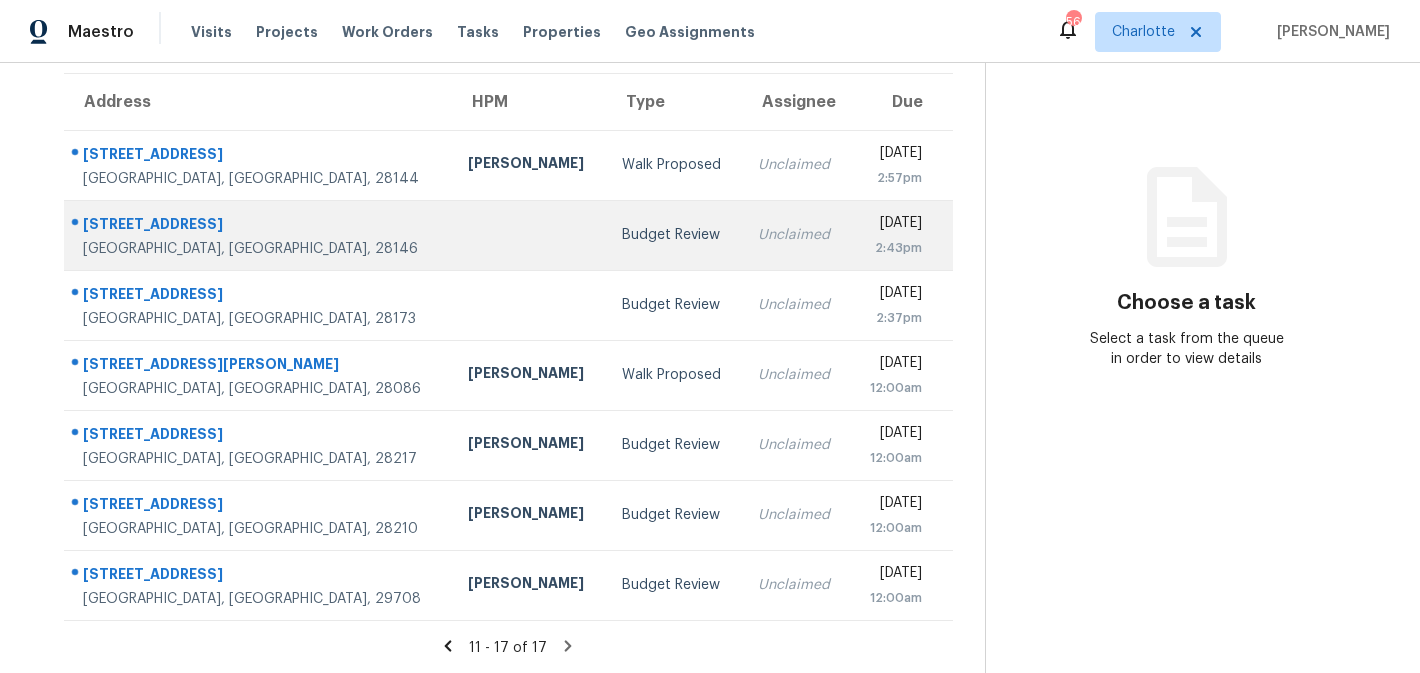 click on "Budget Review" at bounding box center [674, 235] 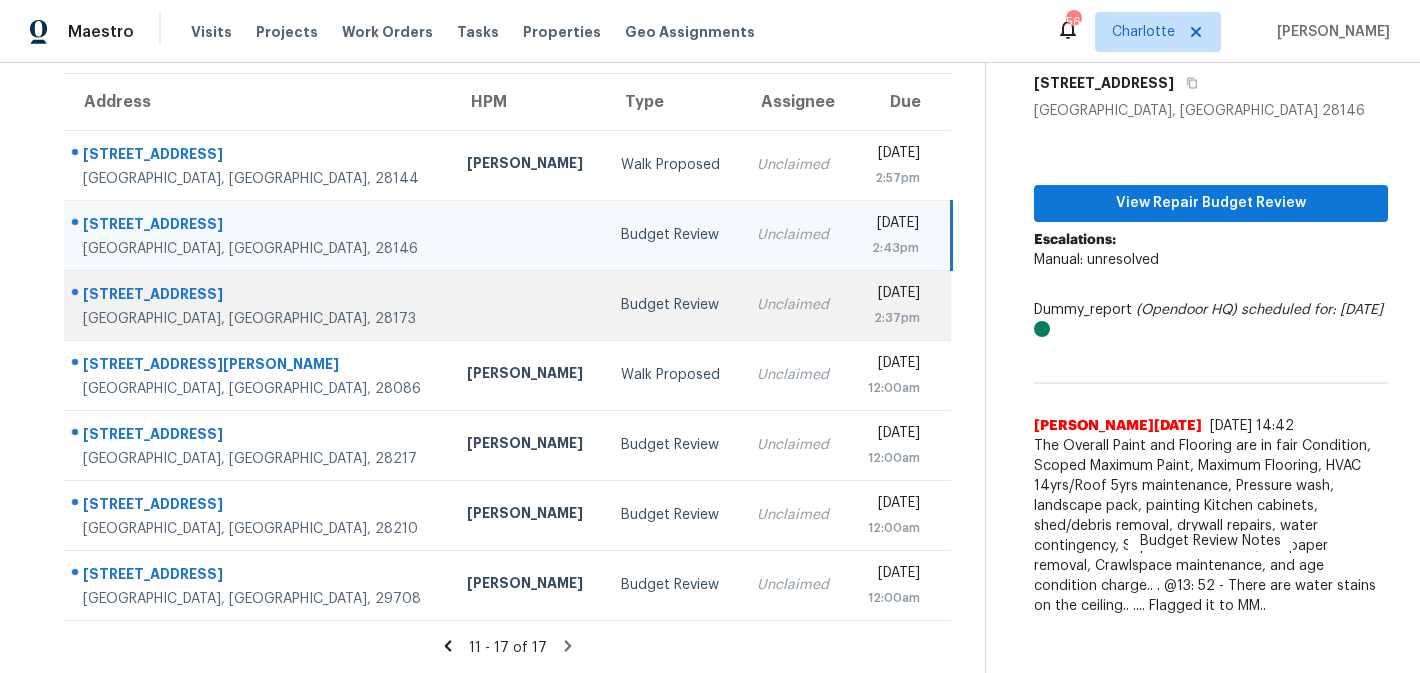 click on "Budget Review" at bounding box center (673, 305) 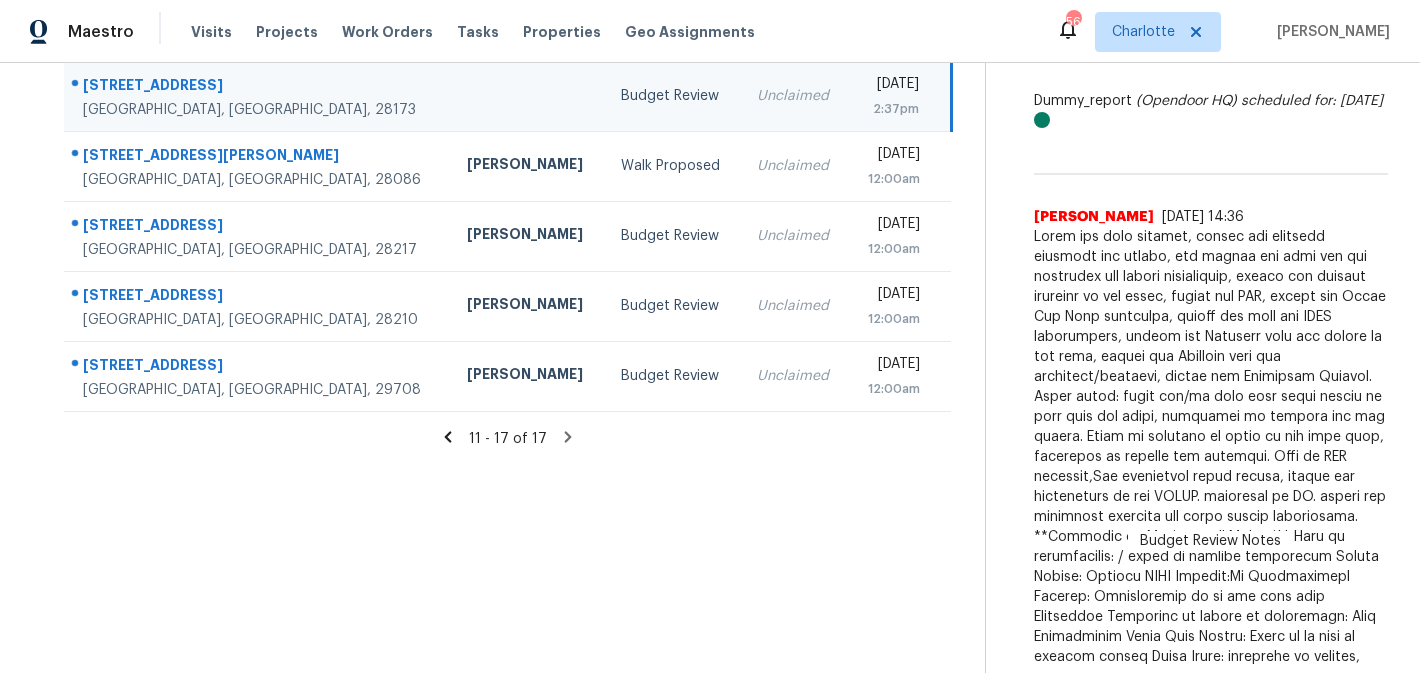 scroll, scrollTop: 371, scrollLeft: 0, axis: vertical 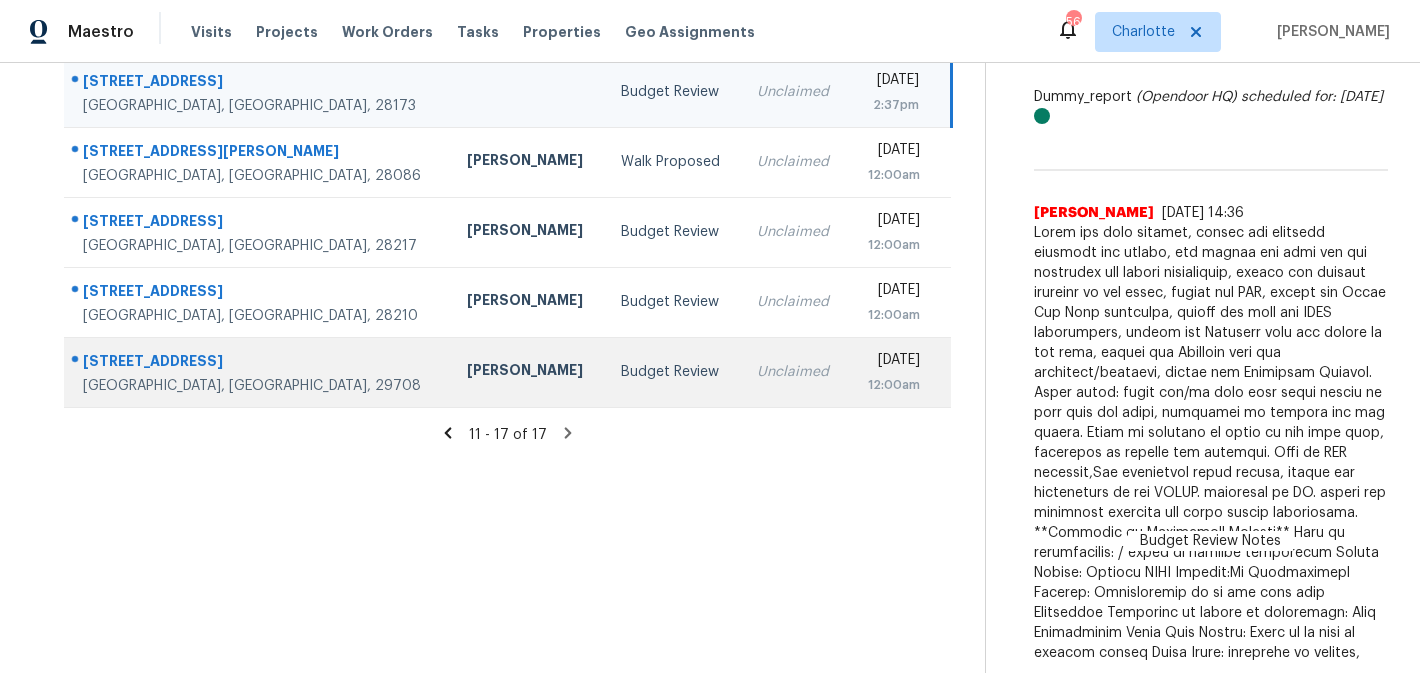 click on "Unclaimed" at bounding box center (795, 372) 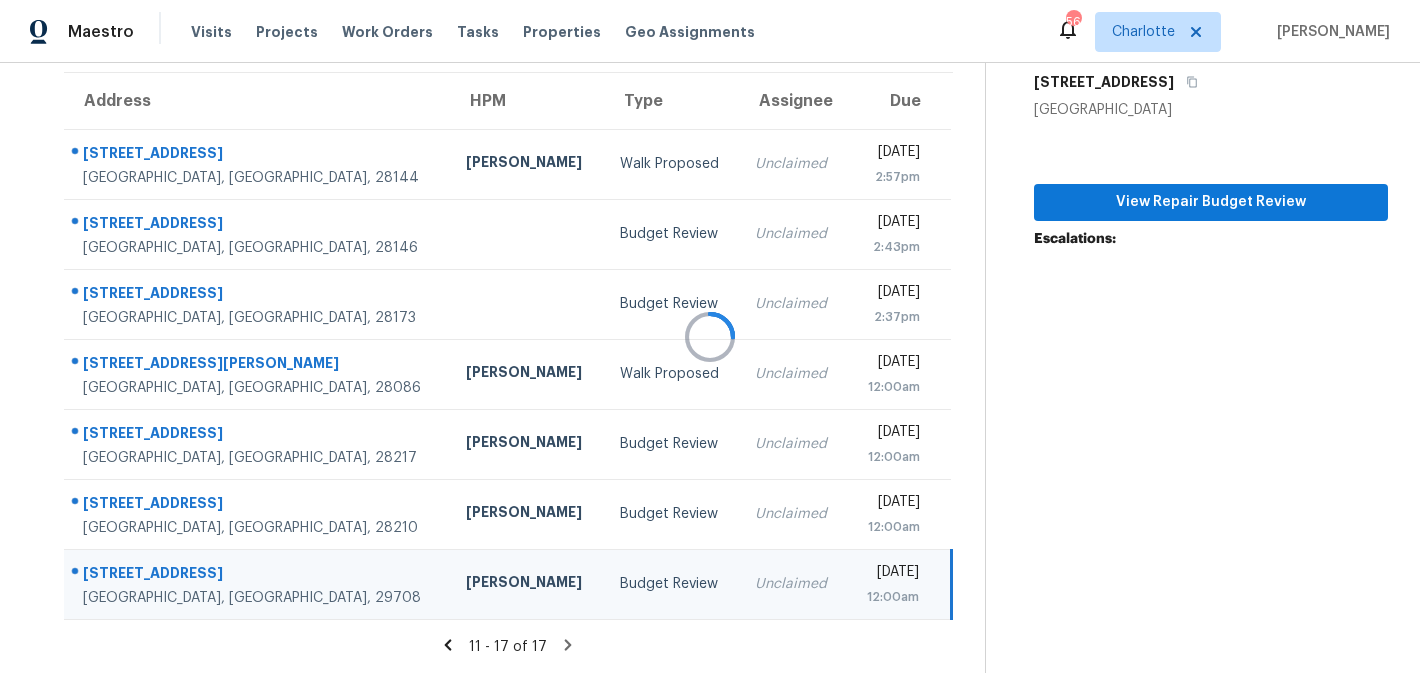 scroll, scrollTop: 158, scrollLeft: 0, axis: vertical 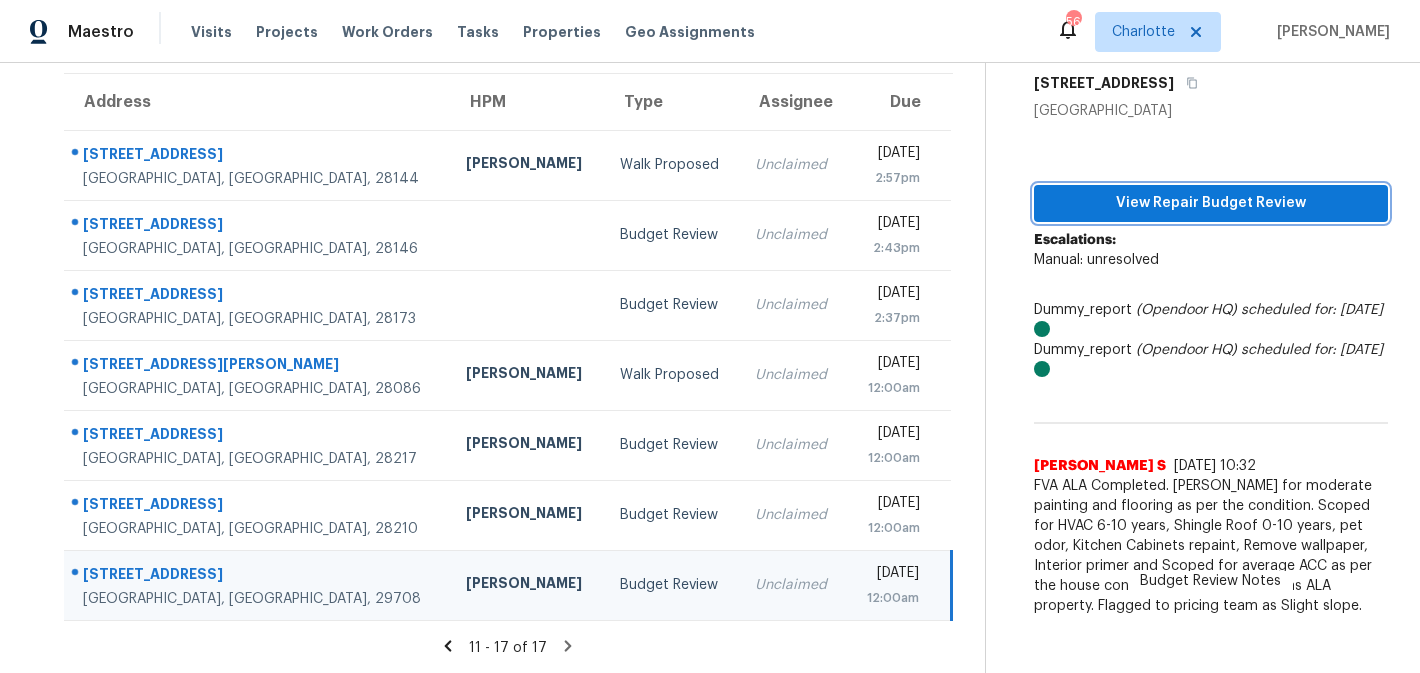 click on "View Repair Budget Review" at bounding box center [1211, 203] 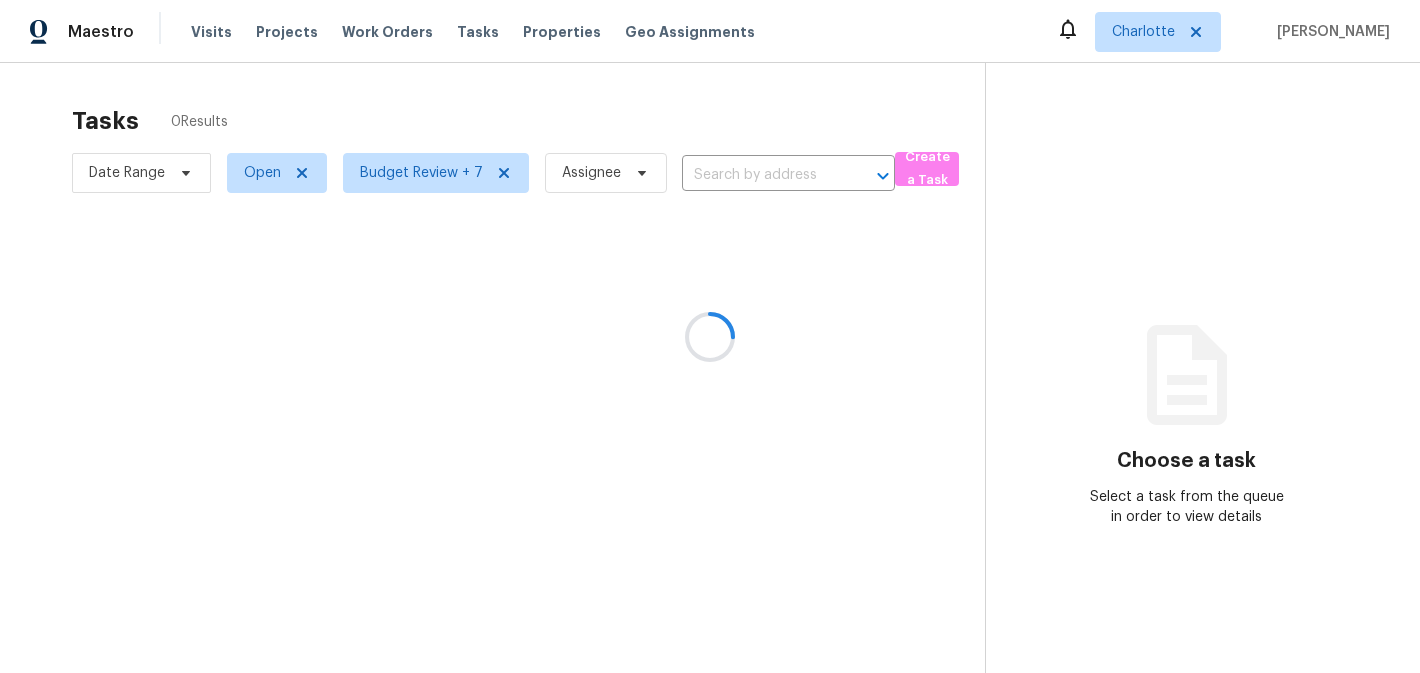 scroll, scrollTop: 0, scrollLeft: 0, axis: both 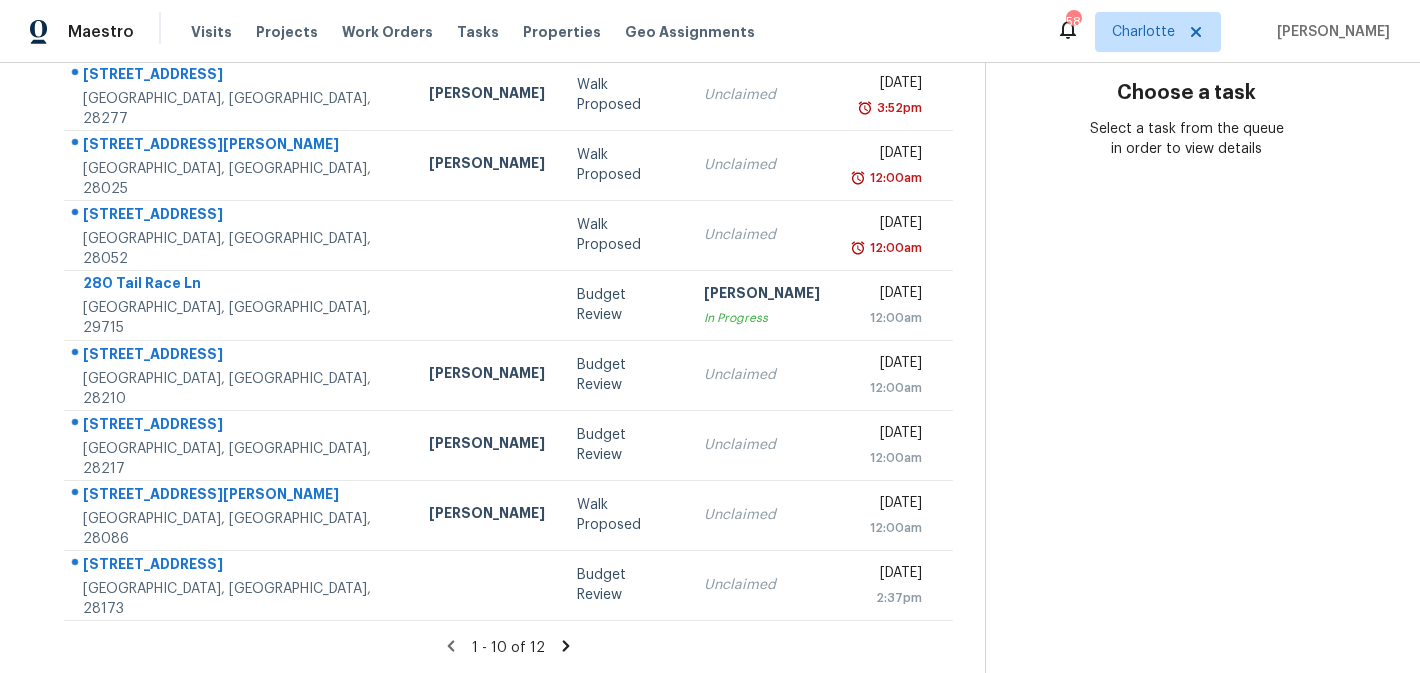 click 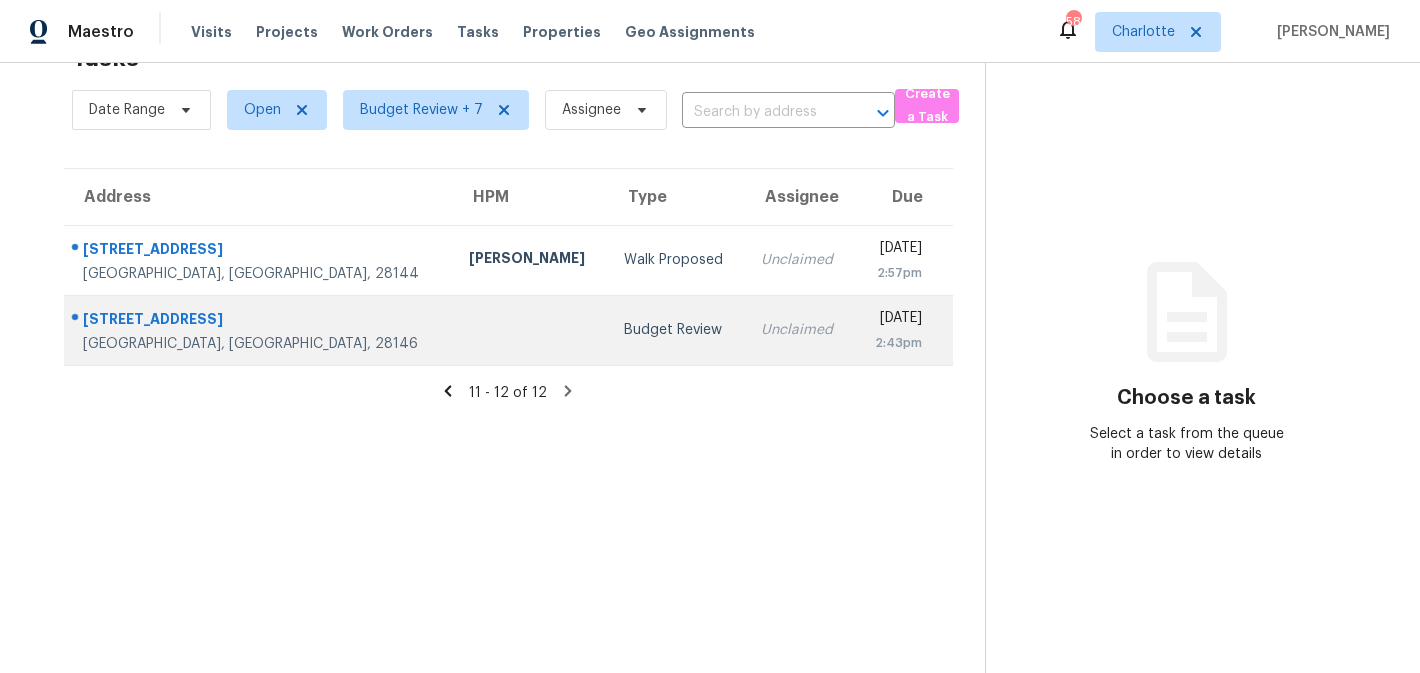 click on "Unclaimed" at bounding box center (799, 330) 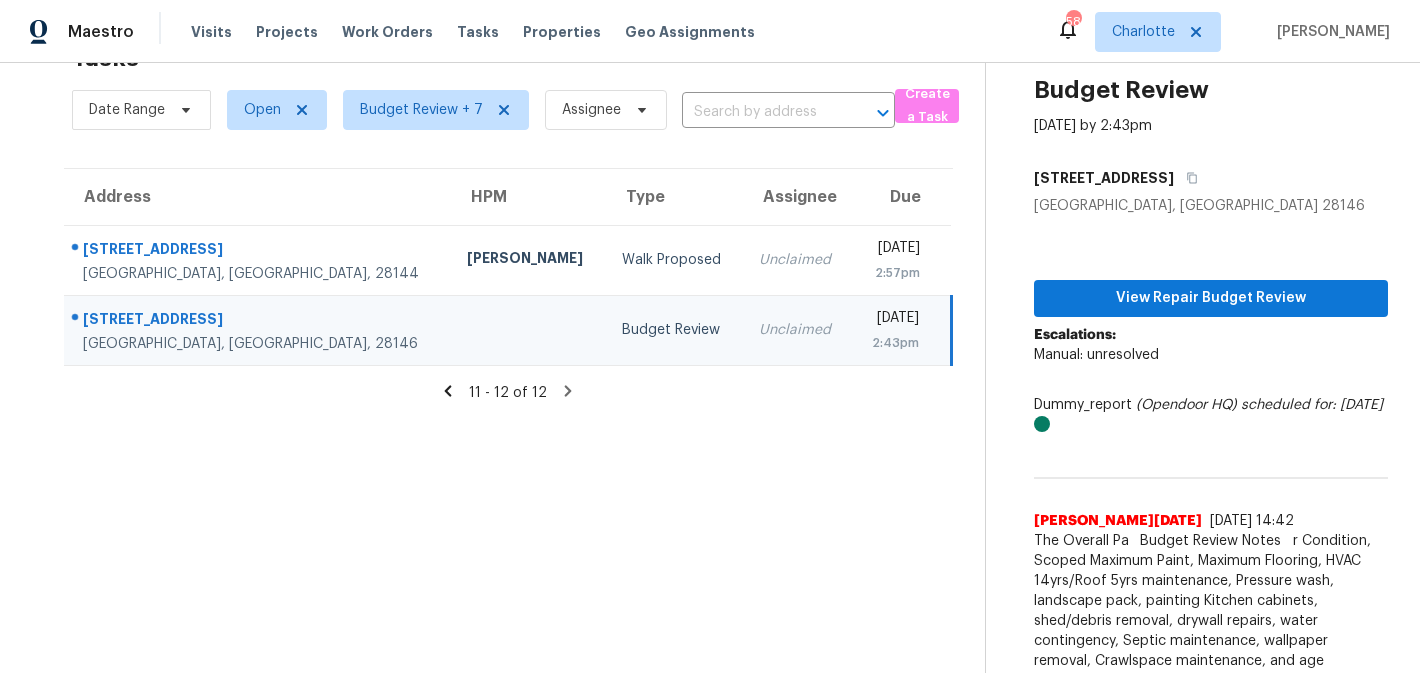 scroll, scrollTop: 111, scrollLeft: 0, axis: vertical 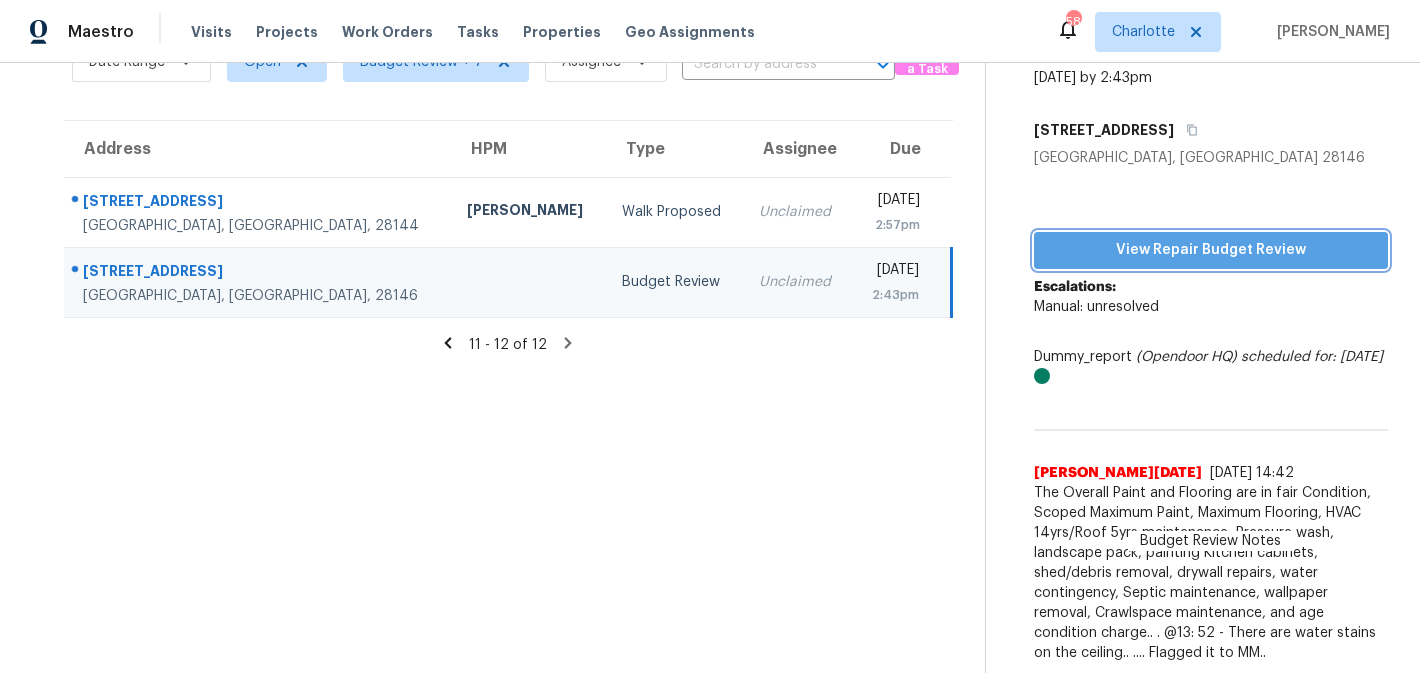 click on "View Repair Budget Review" at bounding box center (1211, 250) 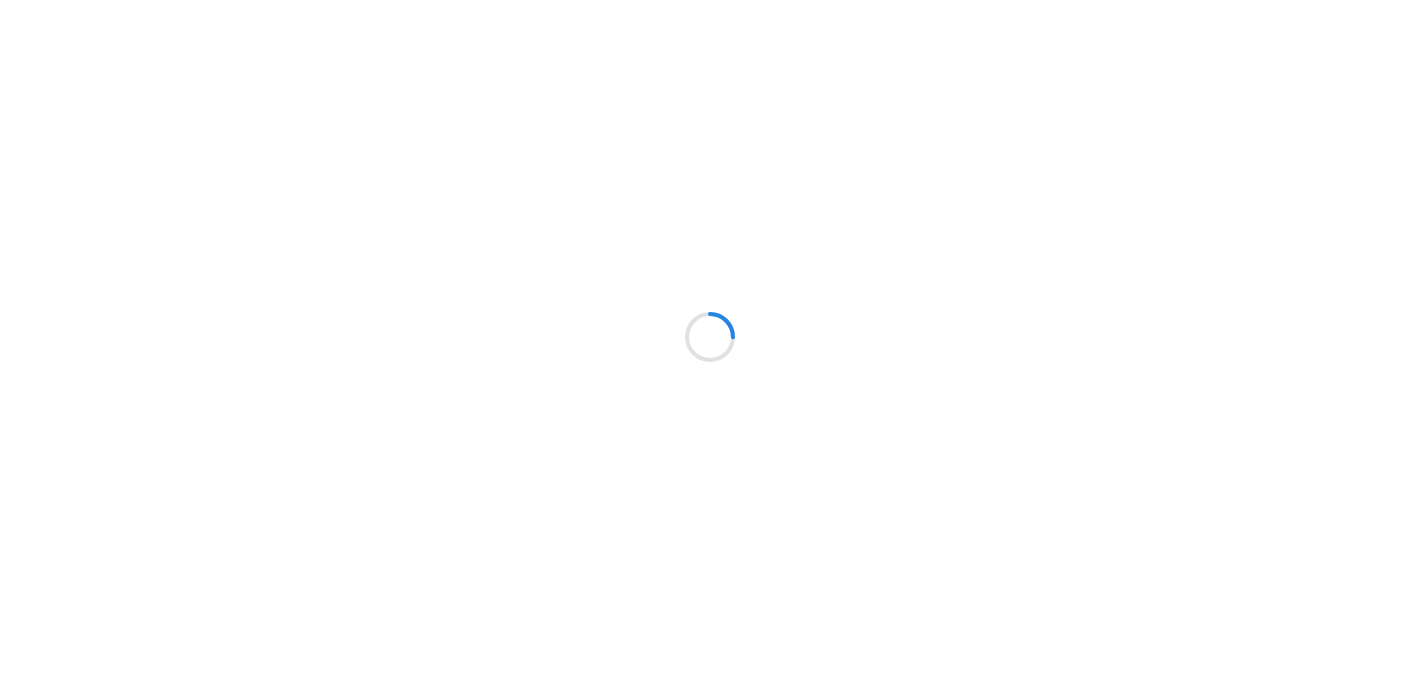 scroll, scrollTop: 0, scrollLeft: 0, axis: both 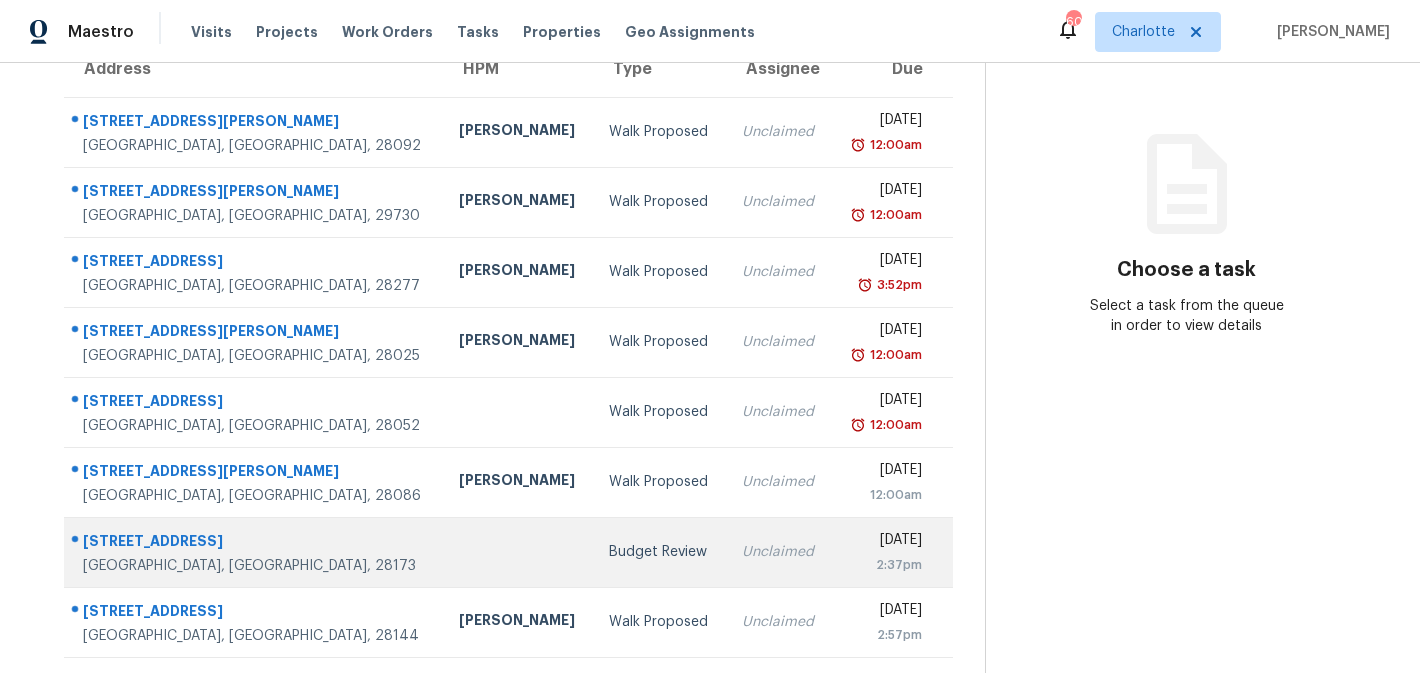 click on "Budget Review" at bounding box center (659, 552) 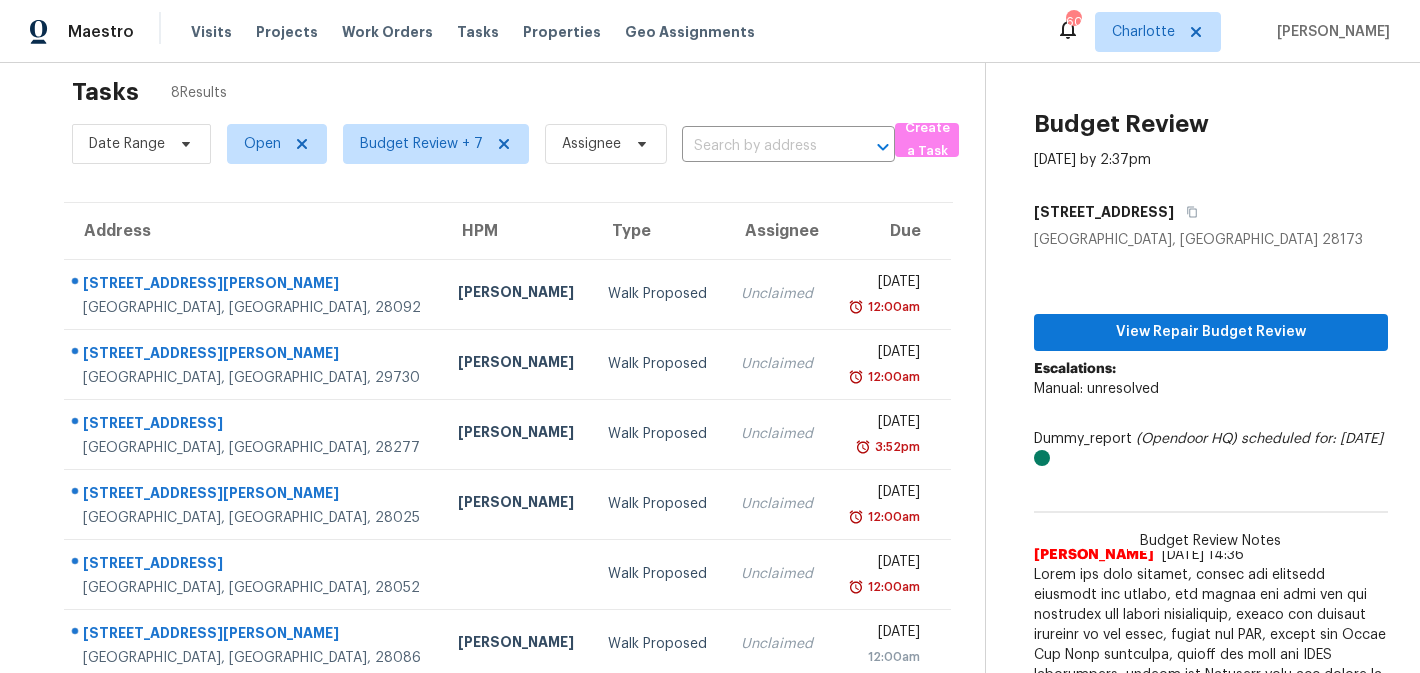 scroll, scrollTop: 5, scrollLeft: 0, axis: vertical 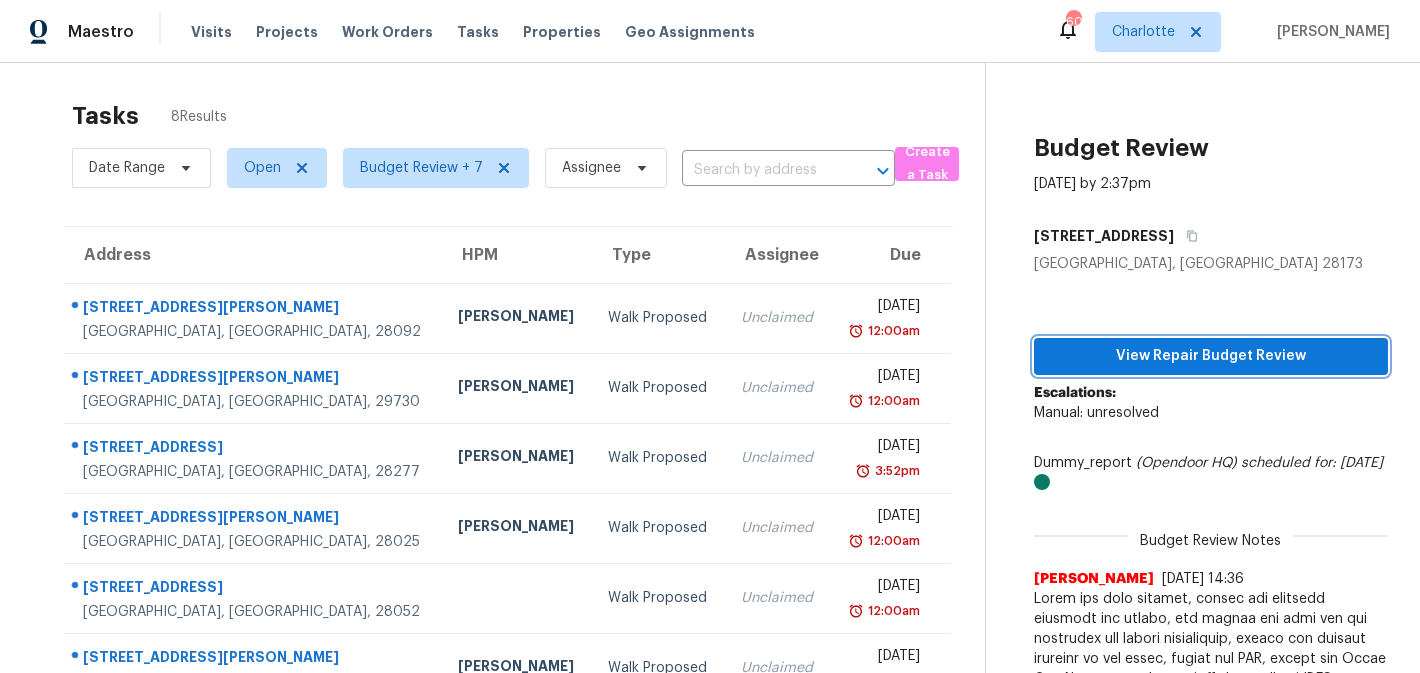 click on "View Repair Budget Review" at bounding box center (1211, 356) 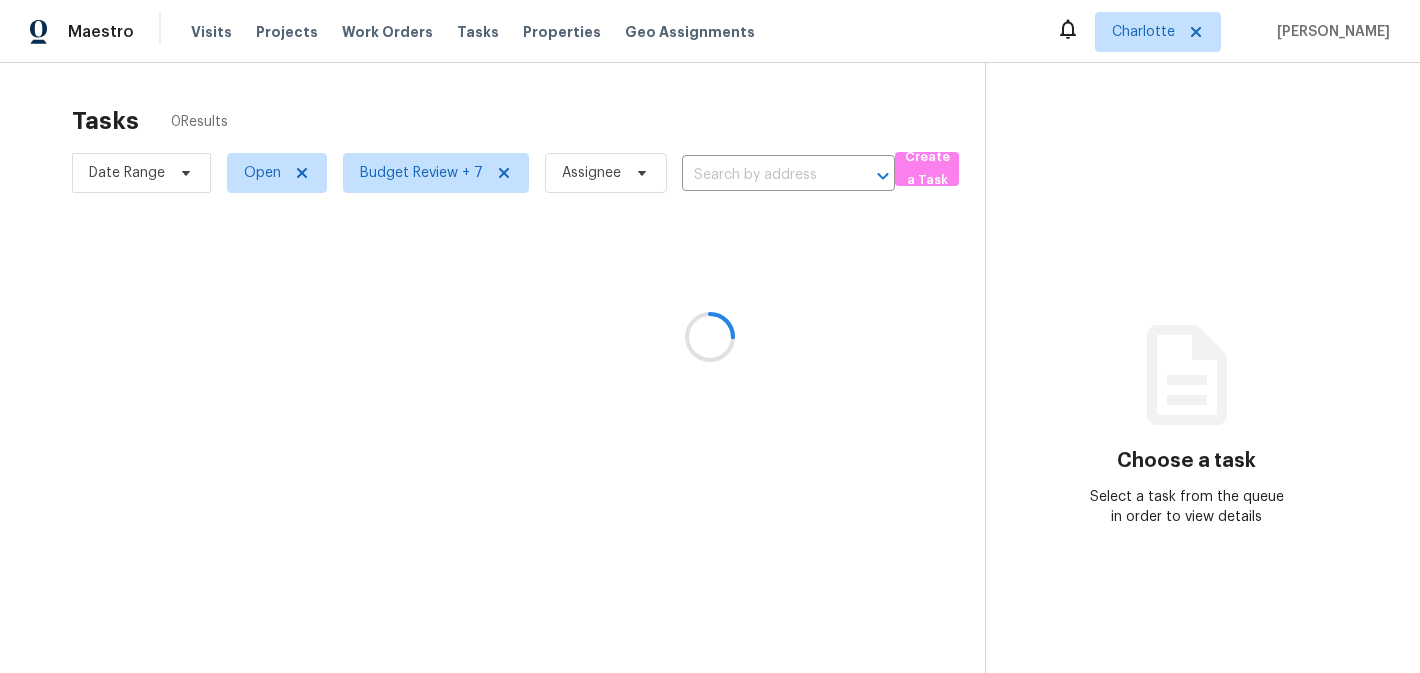 scroll, scrollTop: 0, scrollLeft: 0, axis: both 